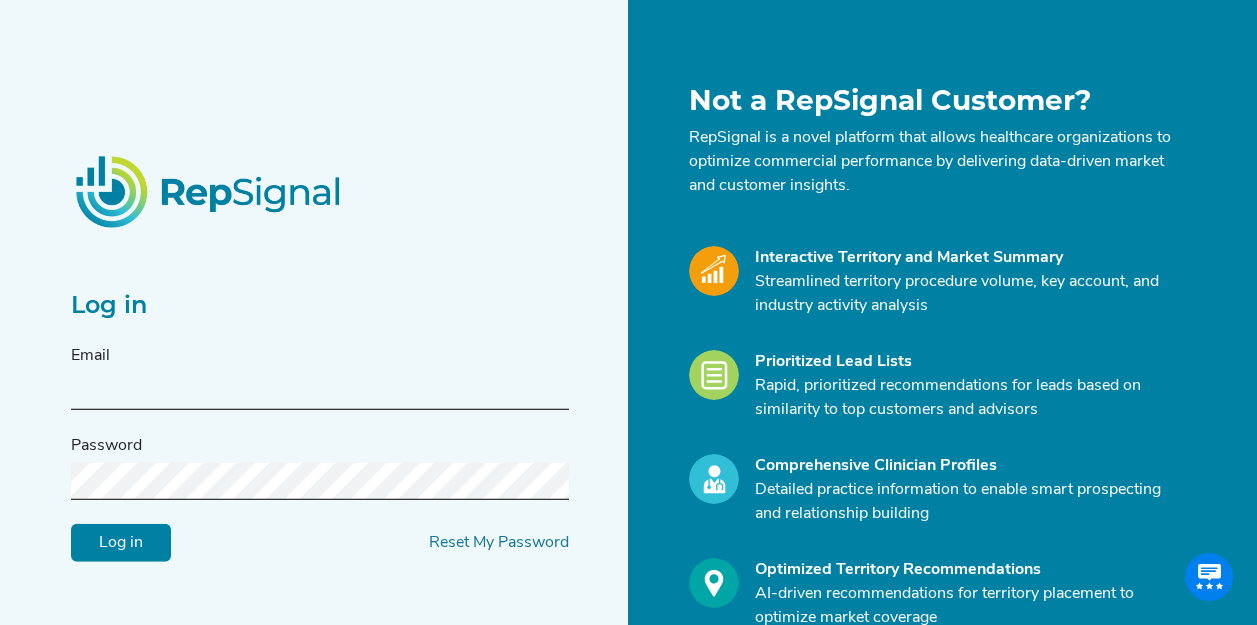 scroll, scrollTop: 0, scrollLeft: 0, axis: both 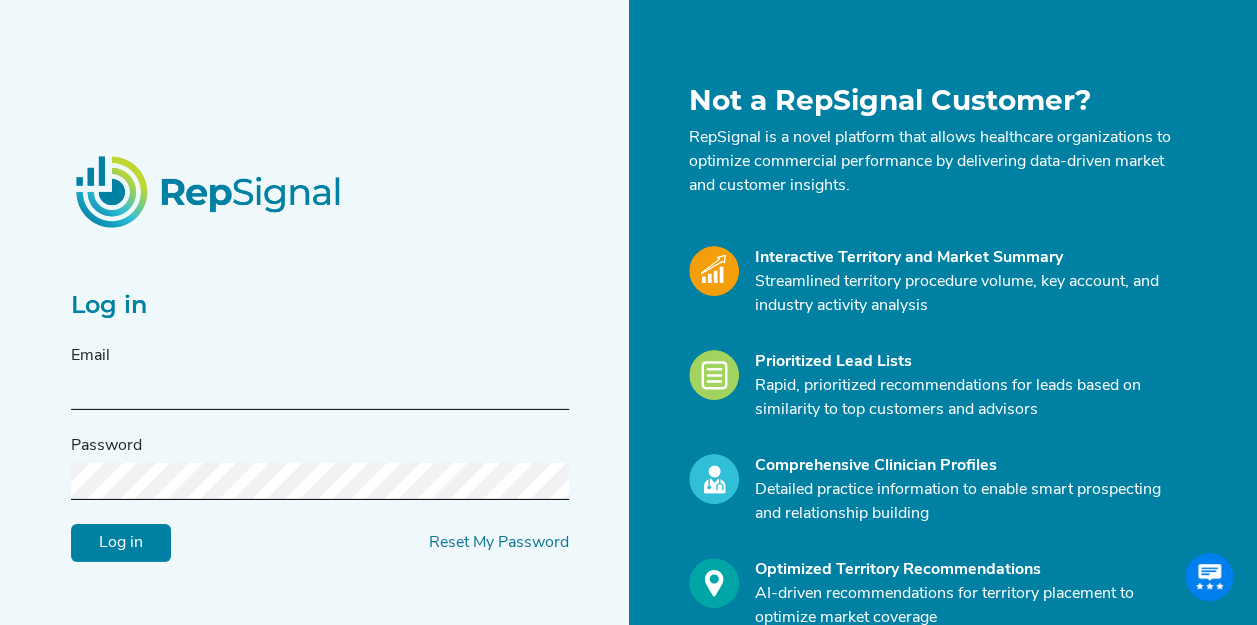 click at bounding box center (320, 391) 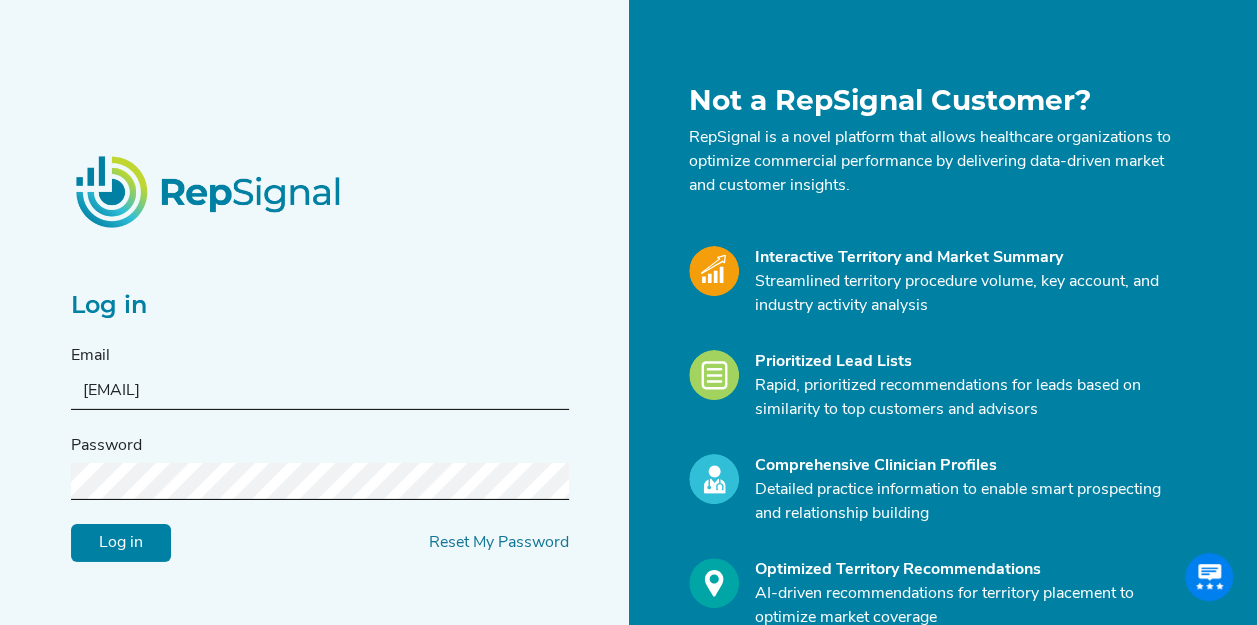 click on "Log in" at bounding box center (121, 543) 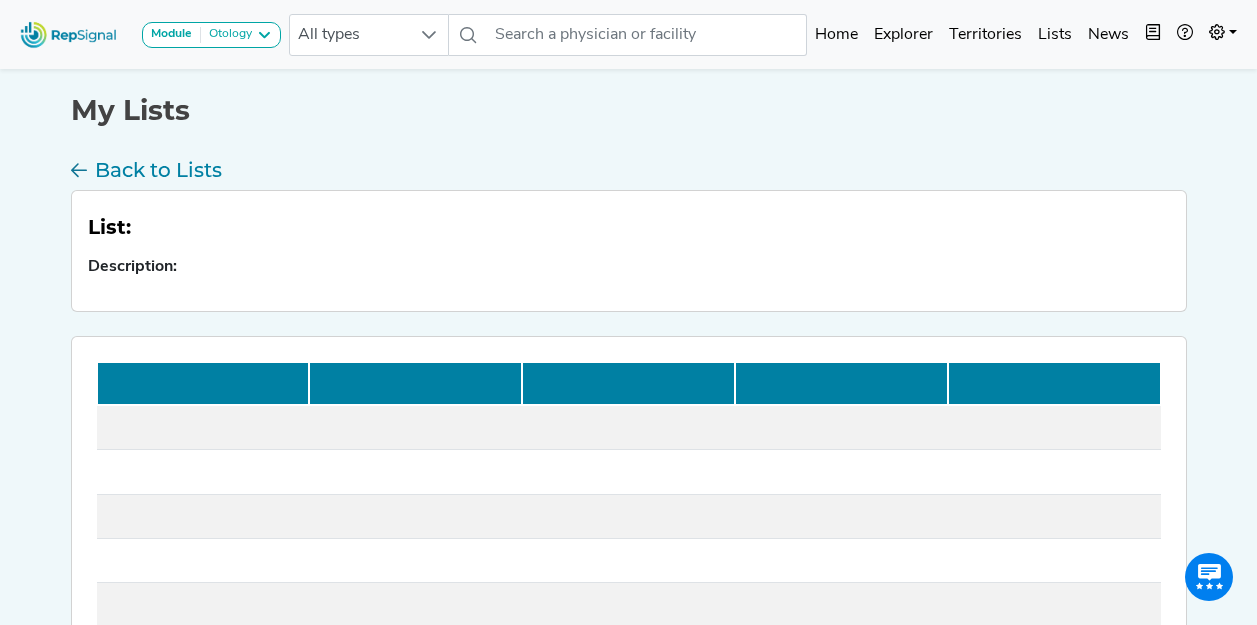 scroll, scrollTop: 0, scrollLeft: 0, axis: both 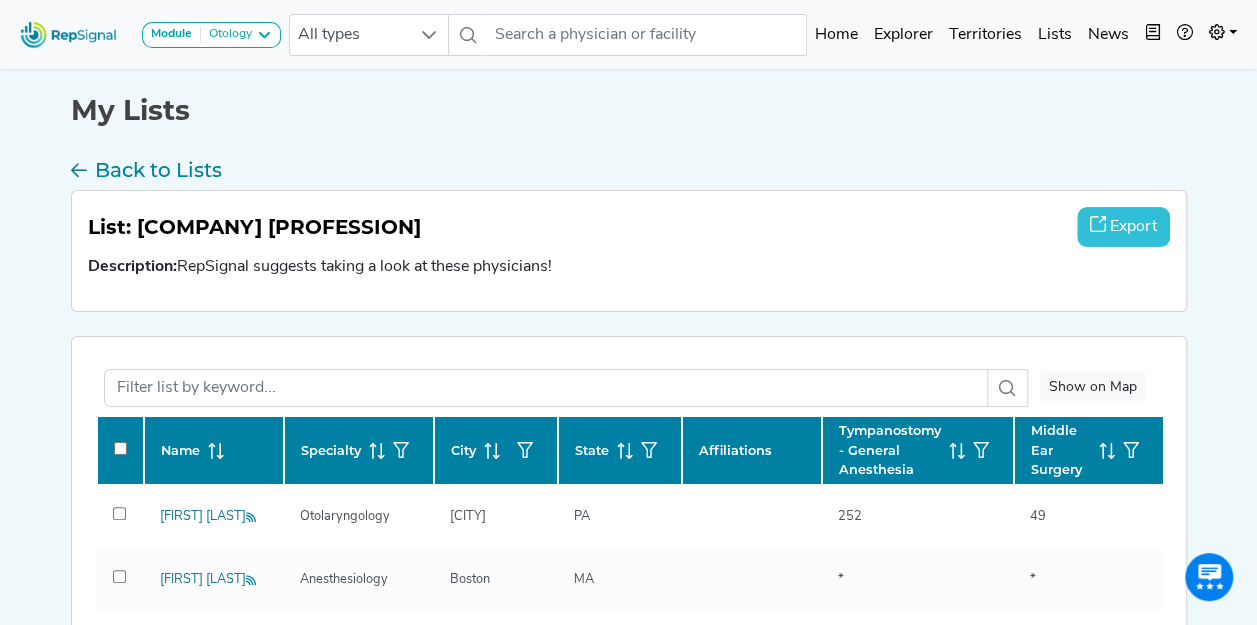 checkbox on "false" 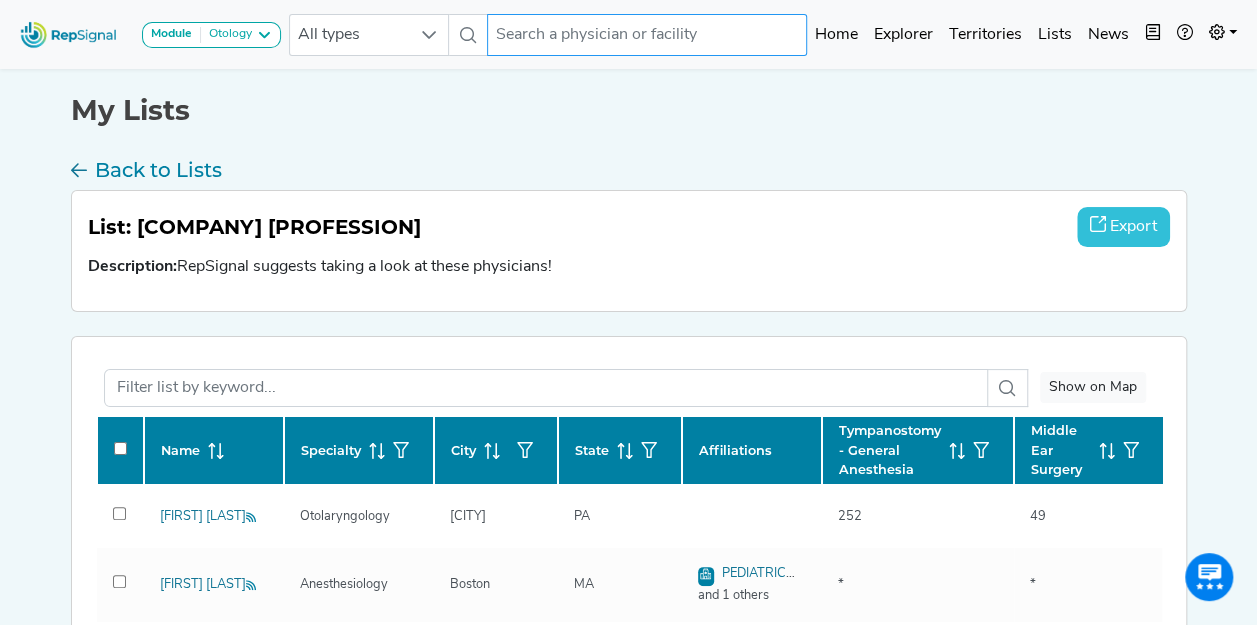 click at bounding box center [647, 35] 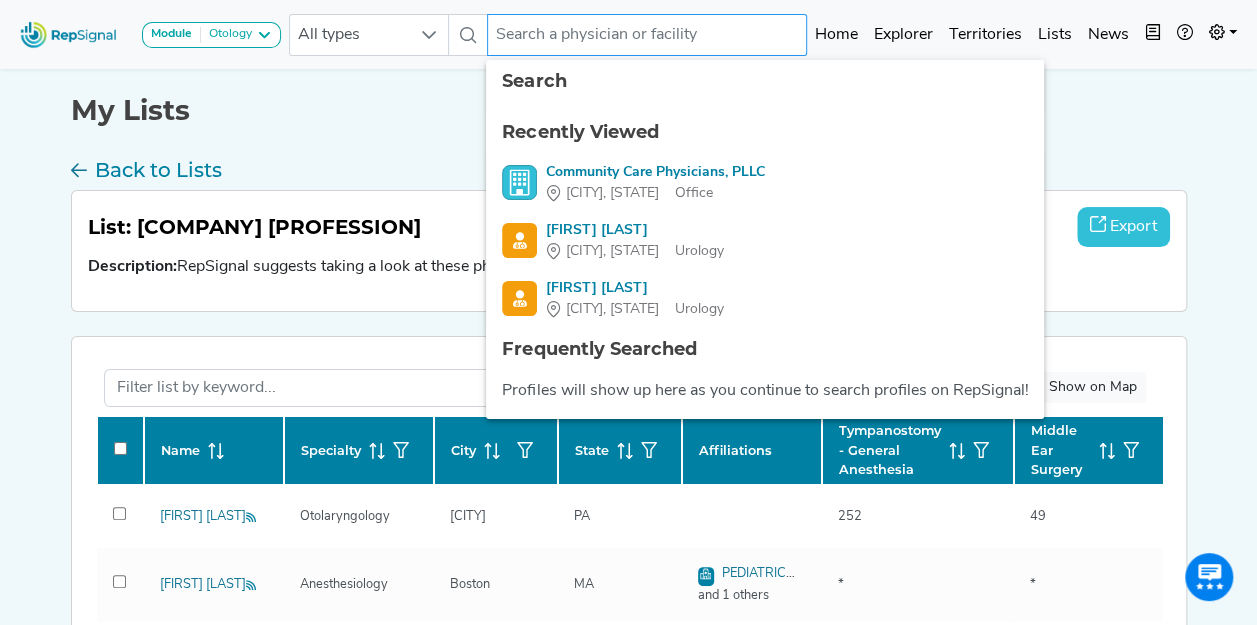 click at bounding box center [647, 35] 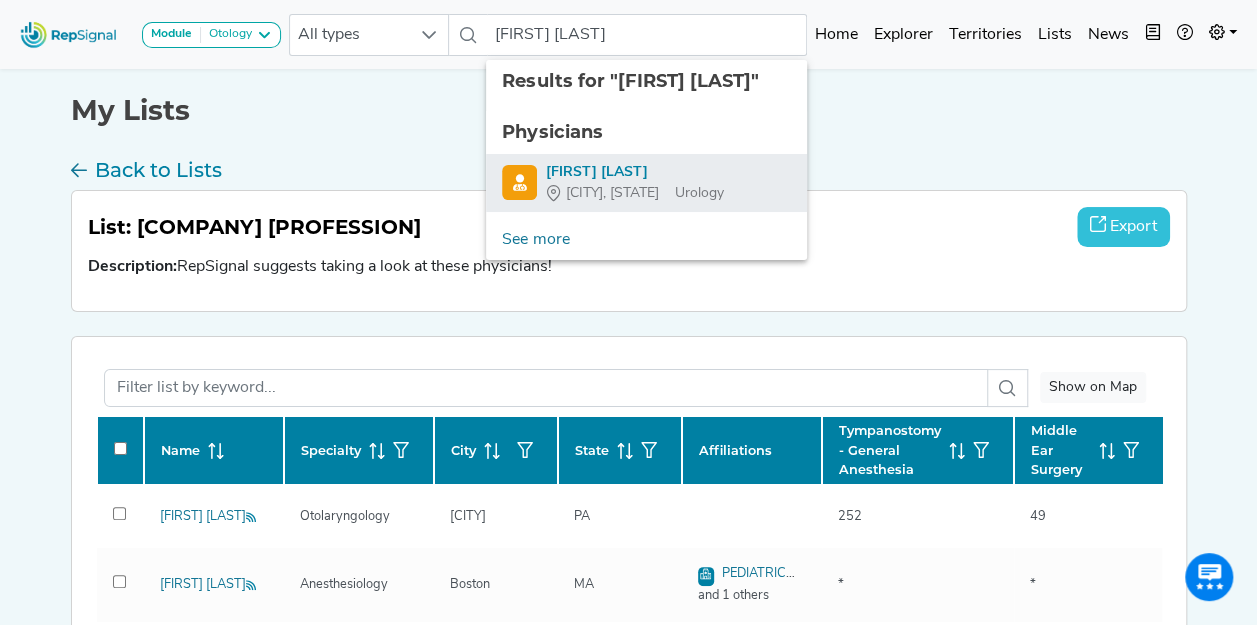 click on "[CITY], [STATE]" at bounding box center (611, 193) 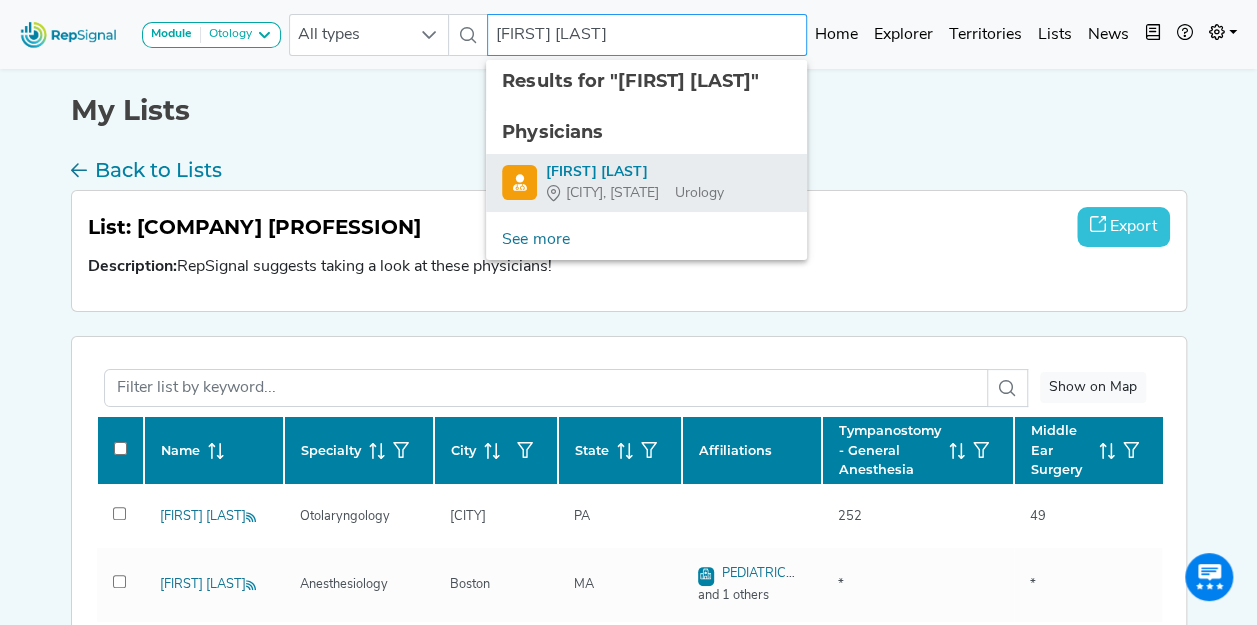 type on "[FIRST] [LAST]" 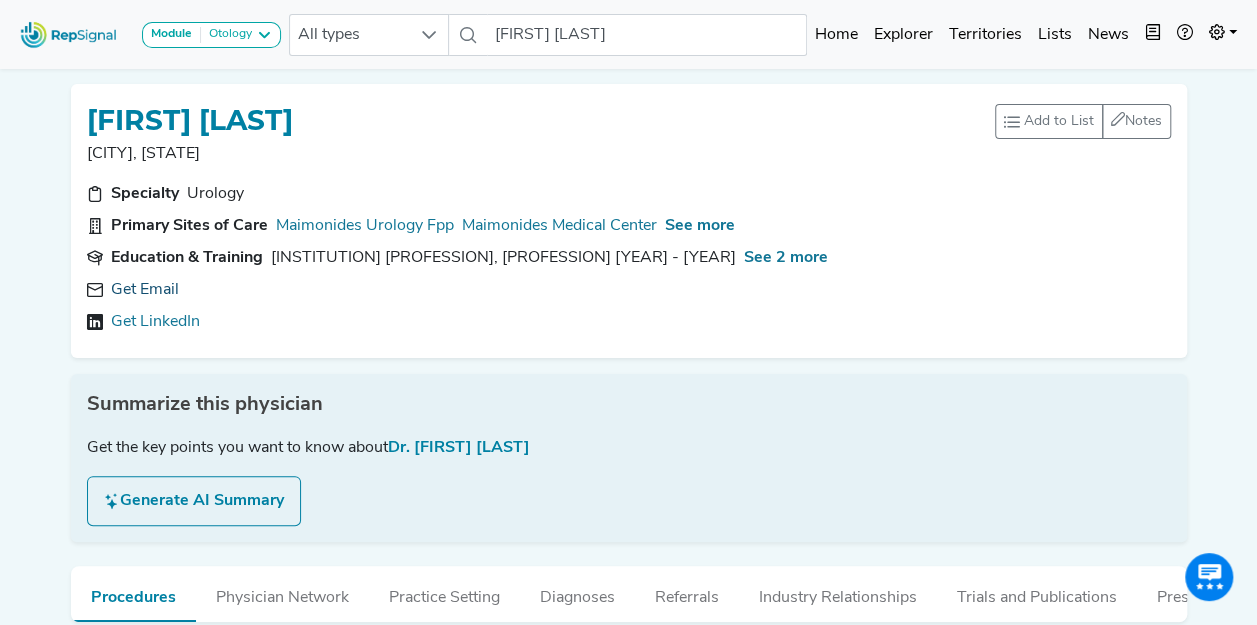 click on "Get Email" at bounding box center (145, 290) 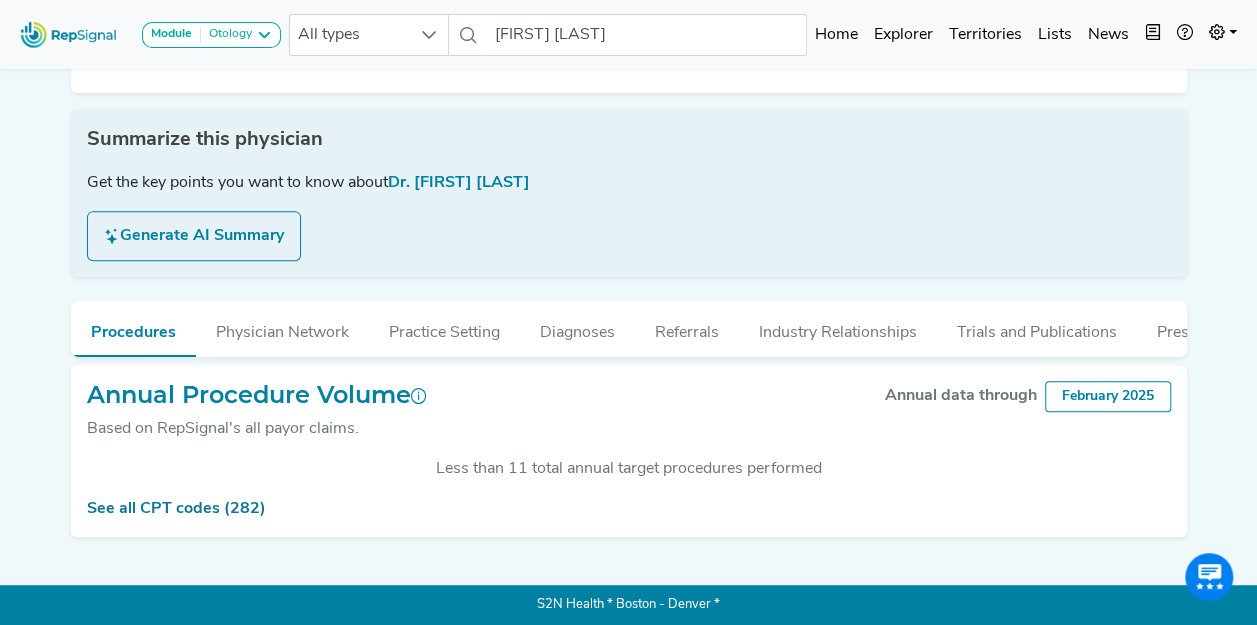 scroll, scrollTop: 0, scrollLeft: 0, axis: both 